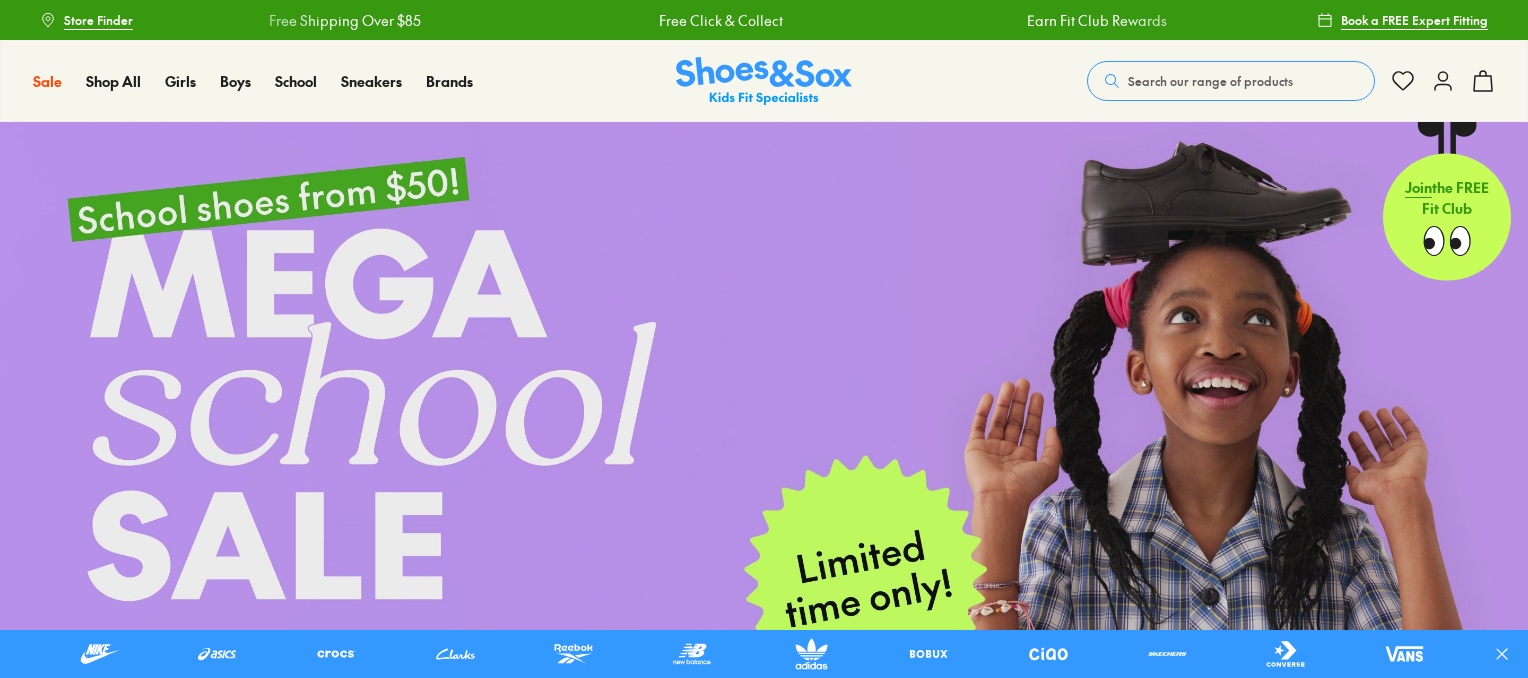 scroll, scrollTop: 0, scrollLeft: 0, axis: both 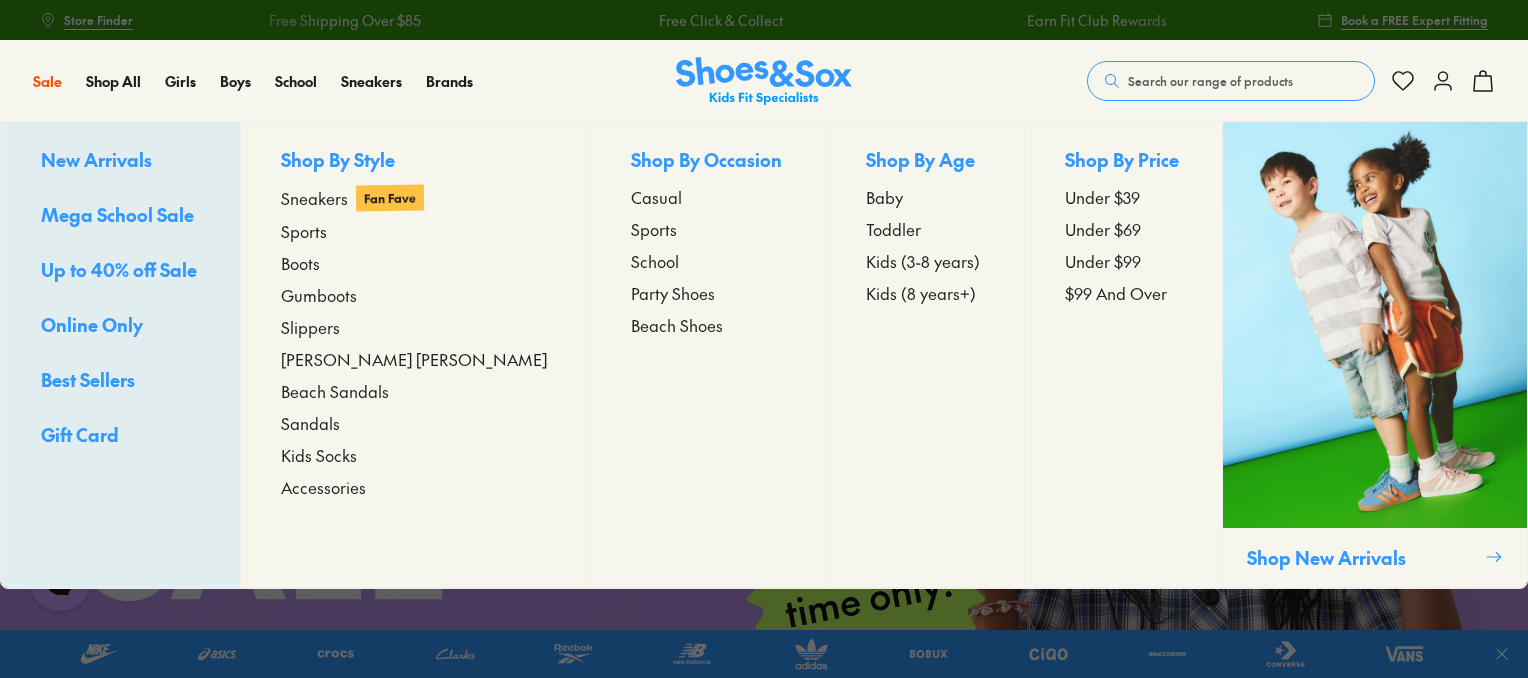 click on "Up to 40% off Sale" at bounding box center [119, 269] 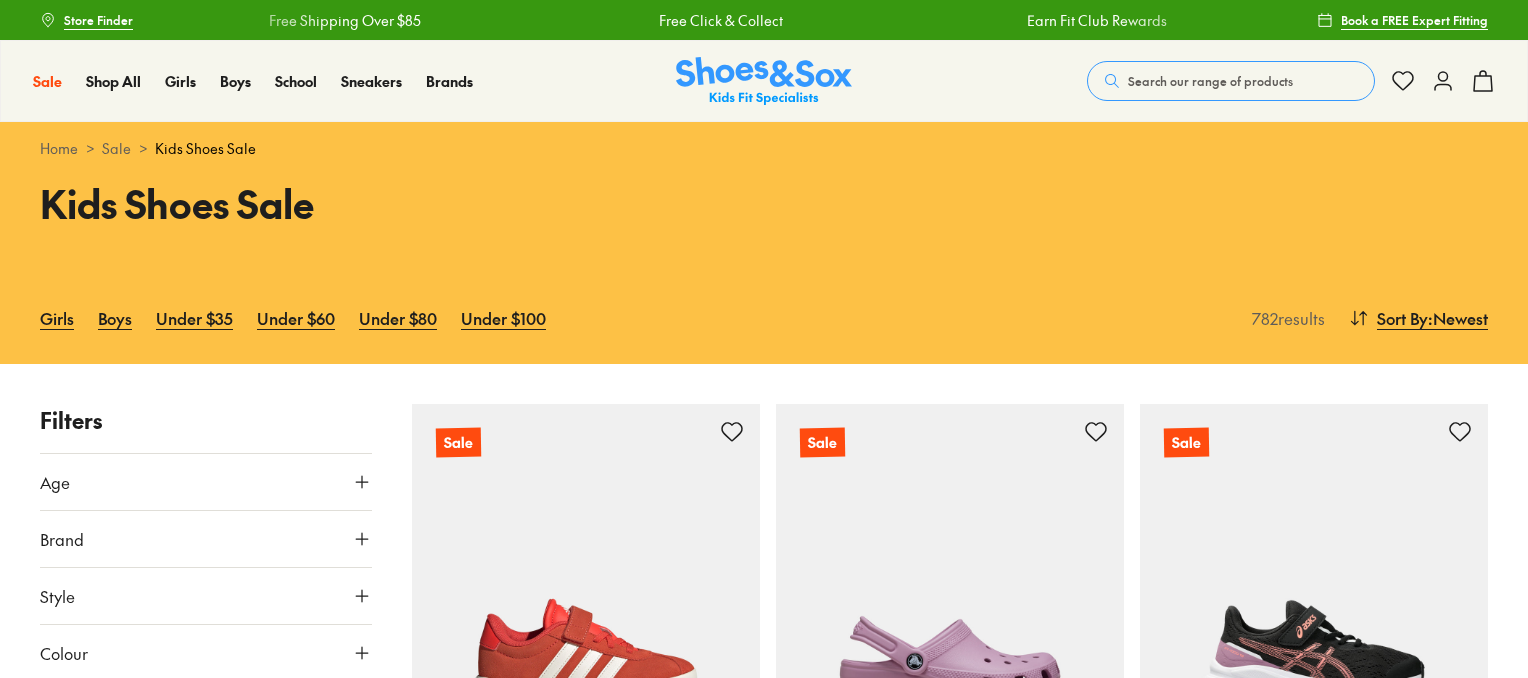 scroll, scrollTop: 0, scrollLeft: 0, axis: both 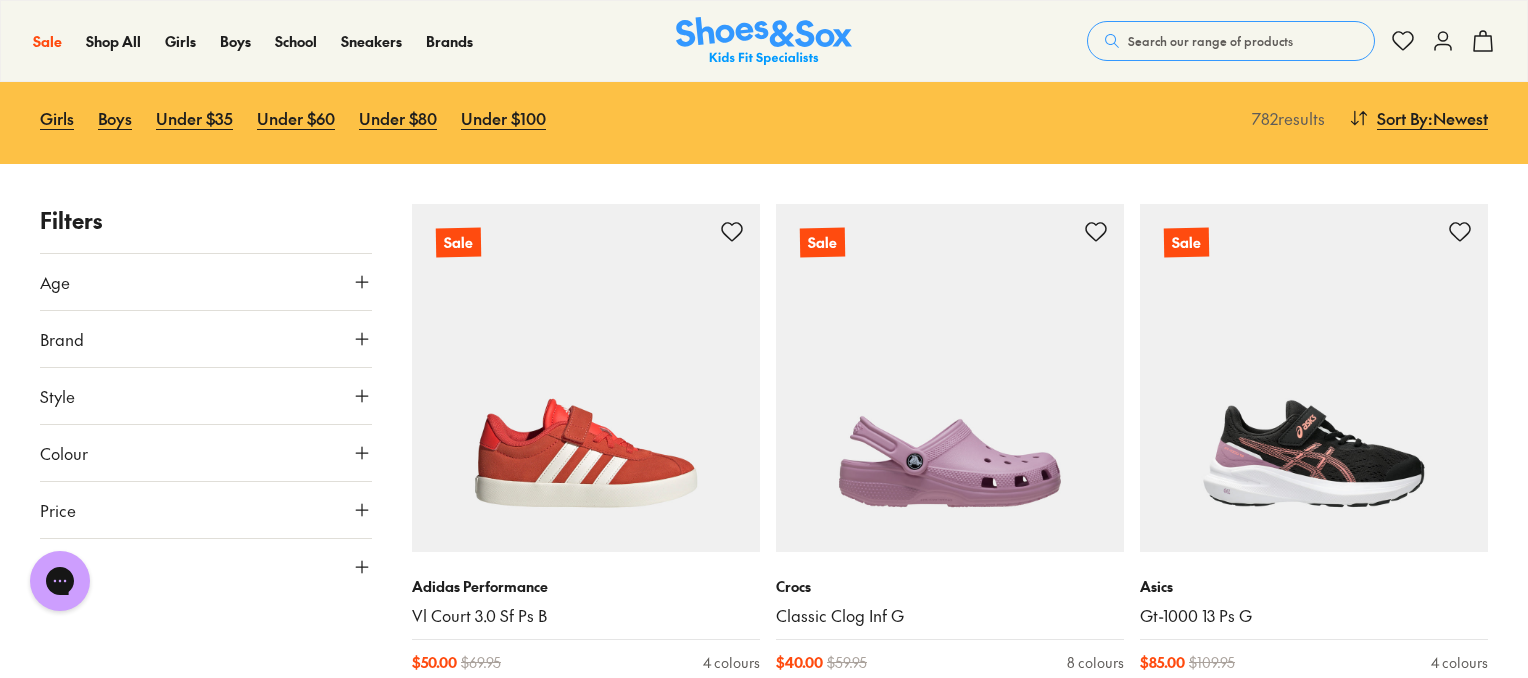 click on "Age" at bounding box center (206, 282) 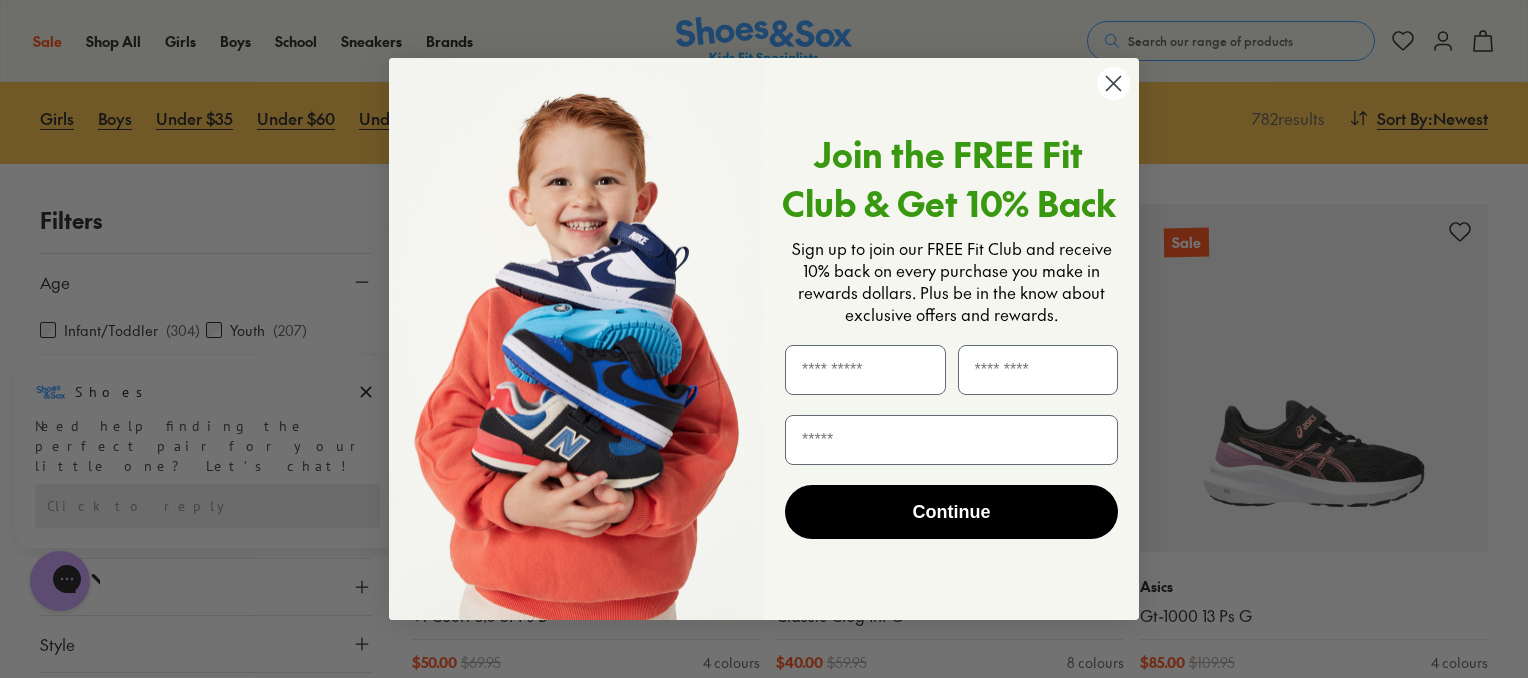 click 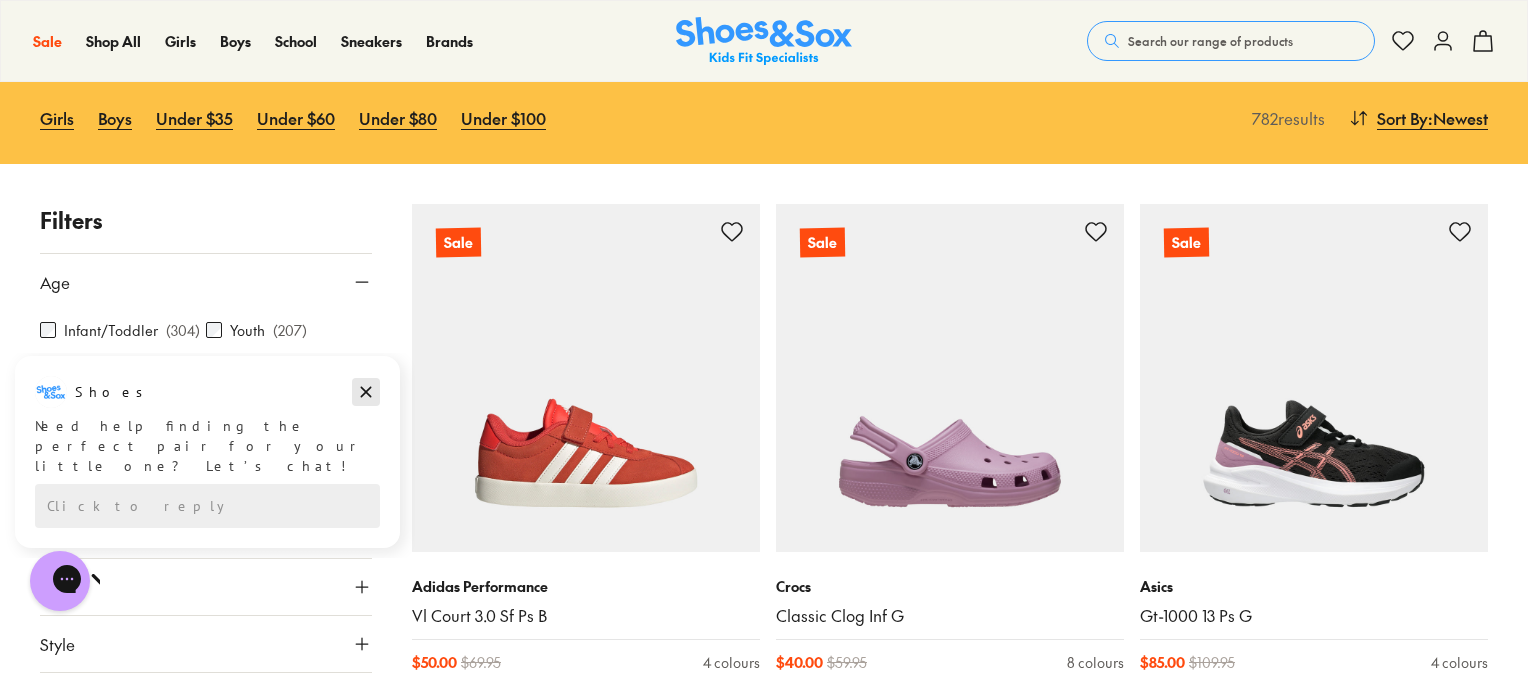 click 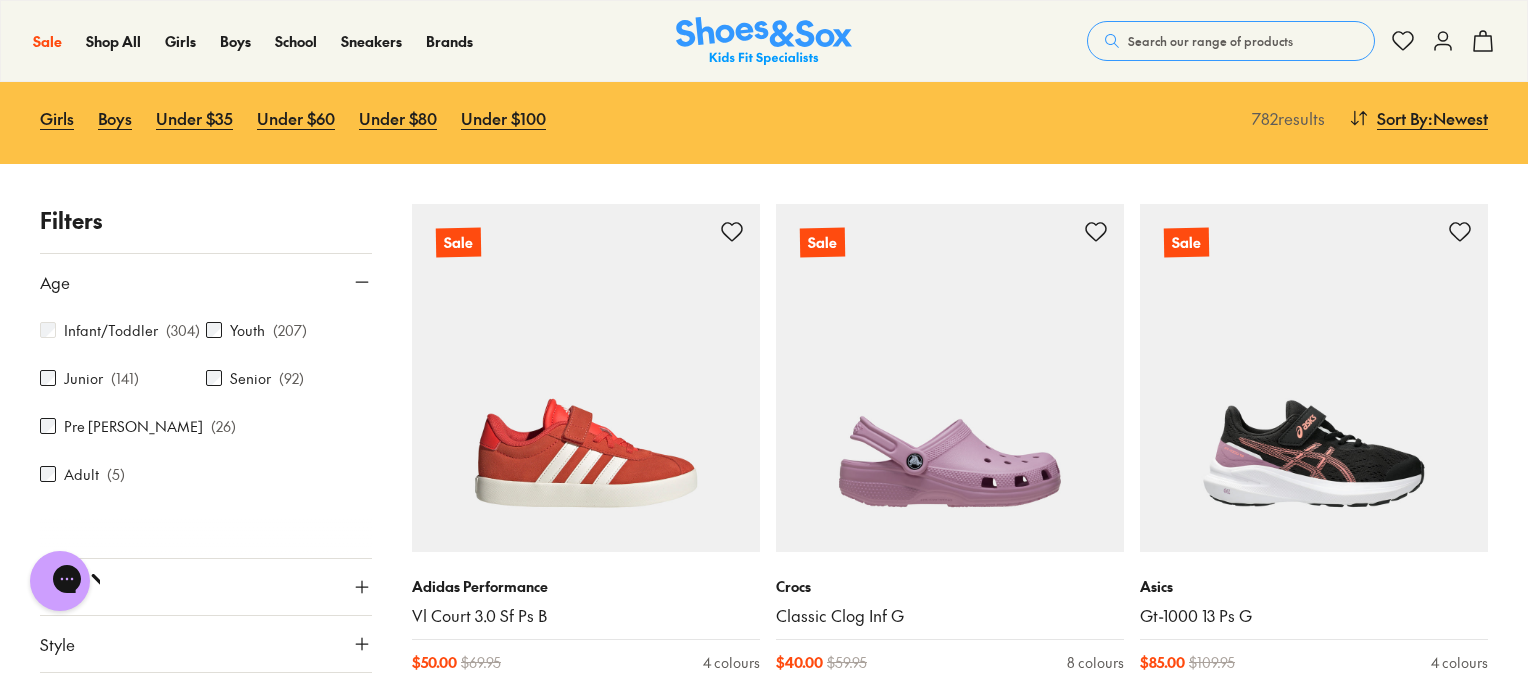 scroll, scrollTop: 264, scrollLeft: 0, axis: vertical 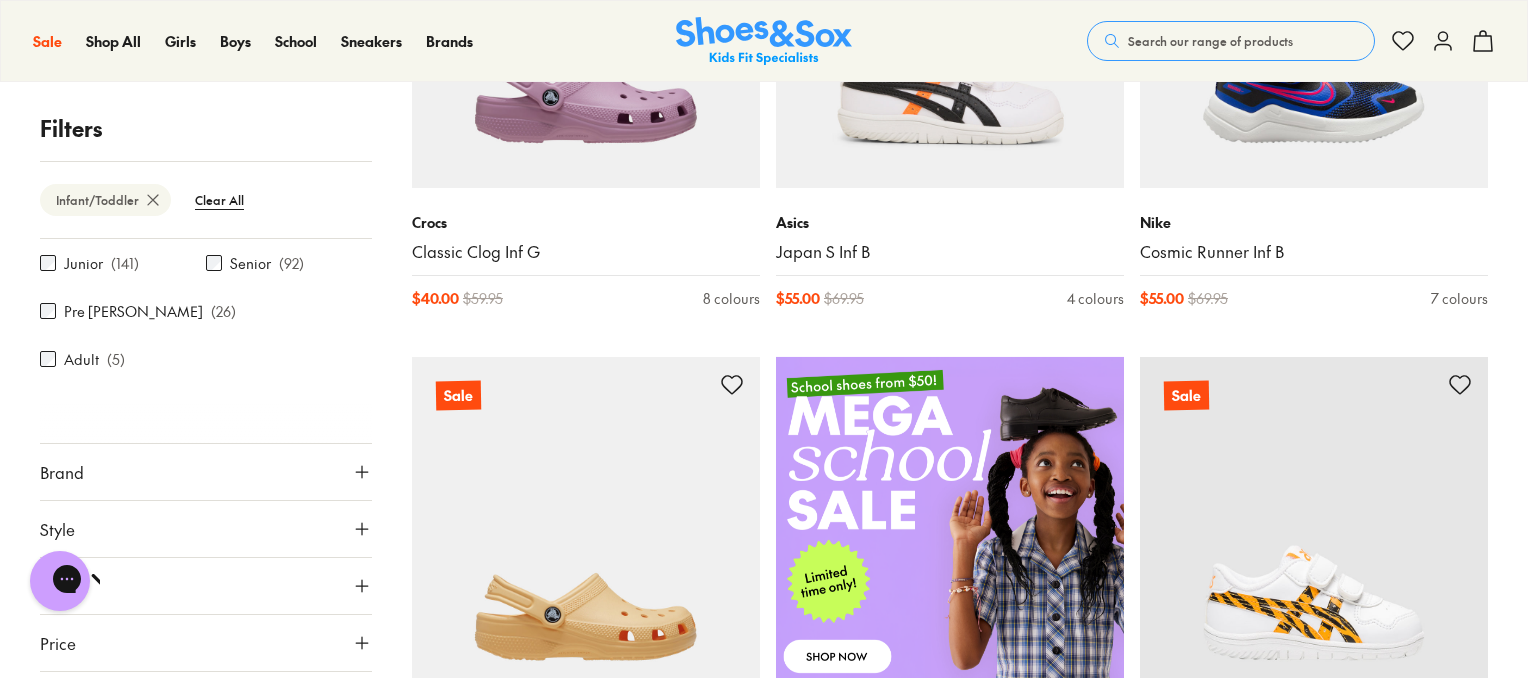 click on "Brand" at bounding box center (206, 472) 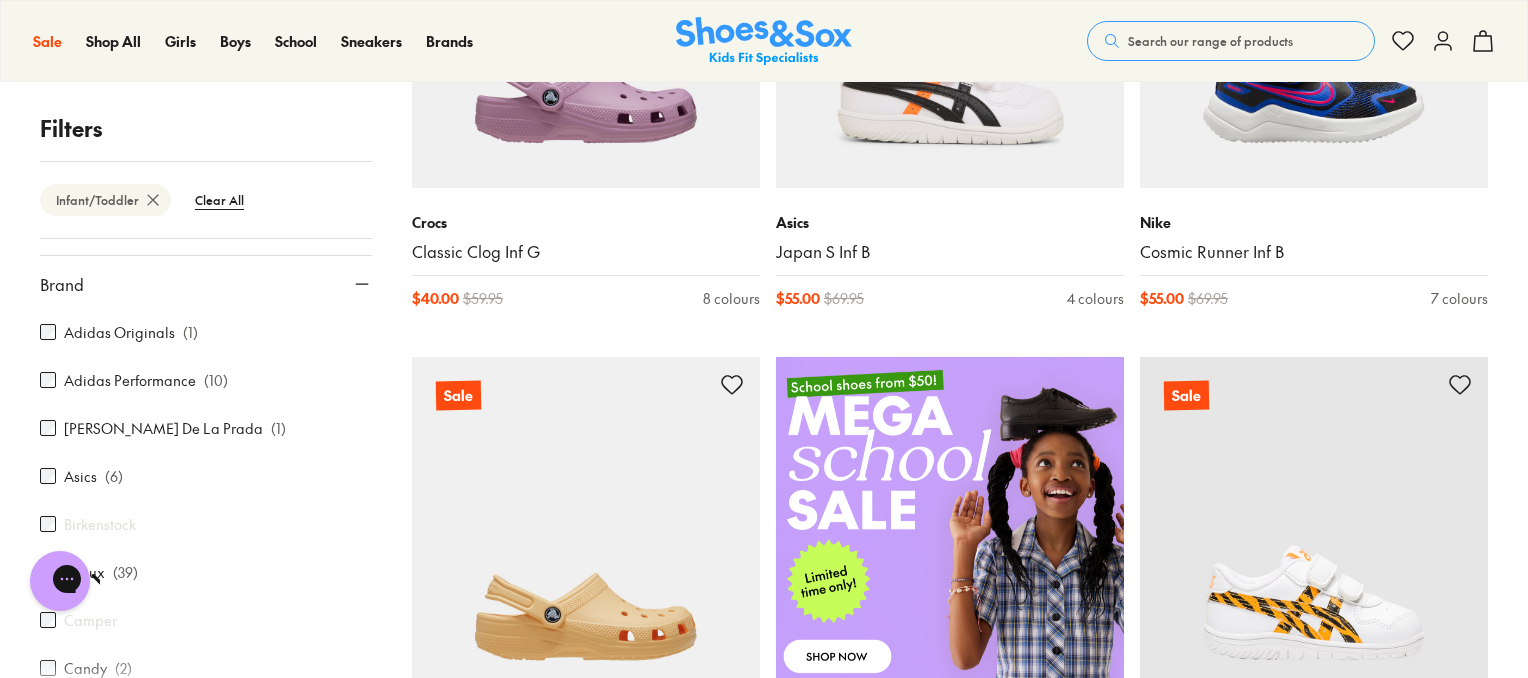 scroll, scrollTop: 300, scrollLeft: 0, axis: vertical 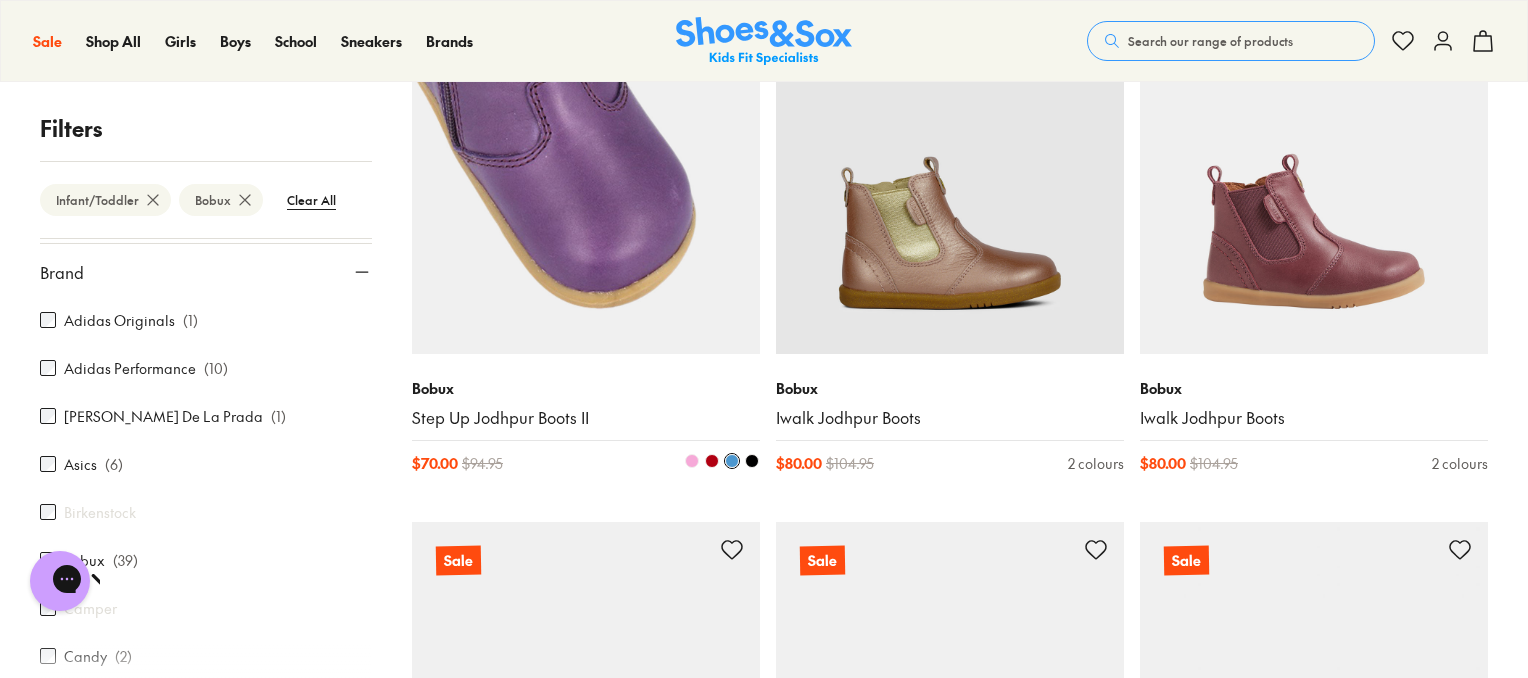 click at bounding box center (586, 180) 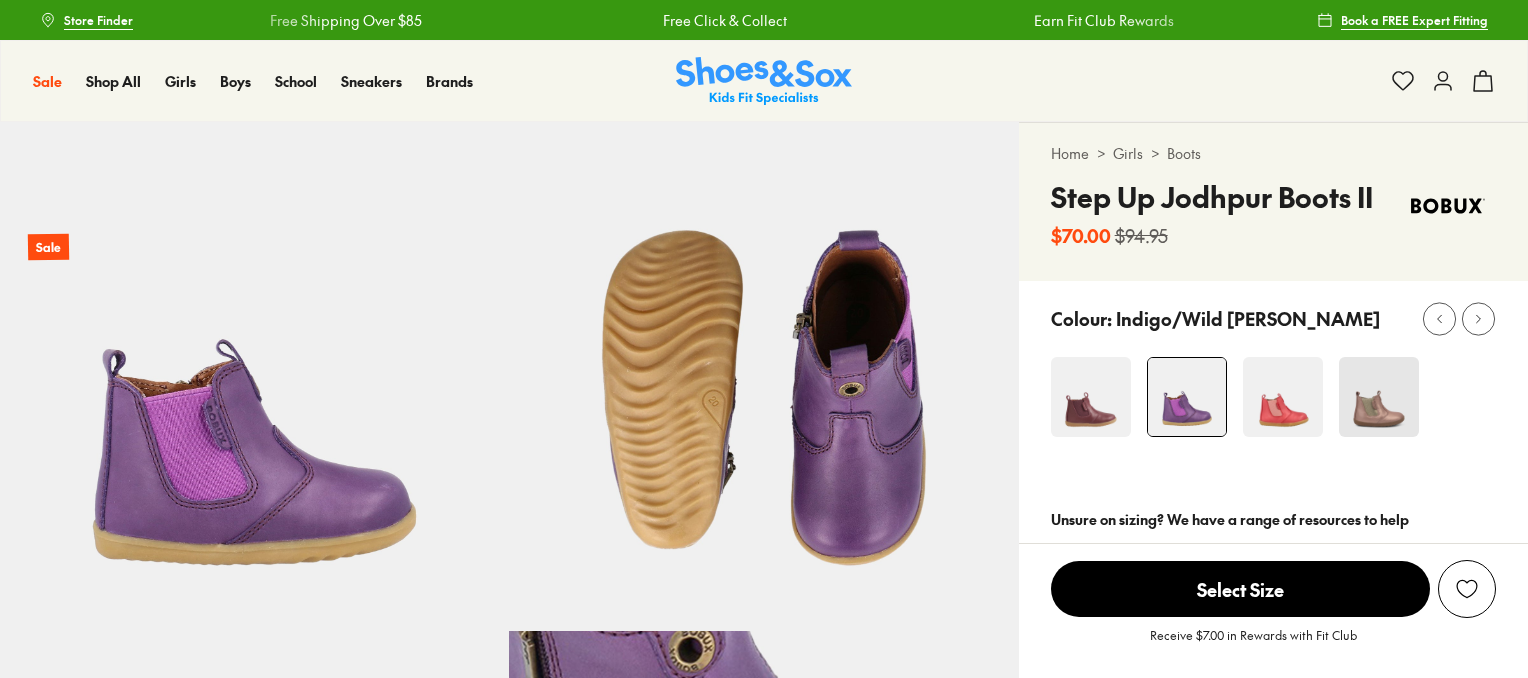 scroll, scrollTop: 0, scrollLeft: 0, axis: both 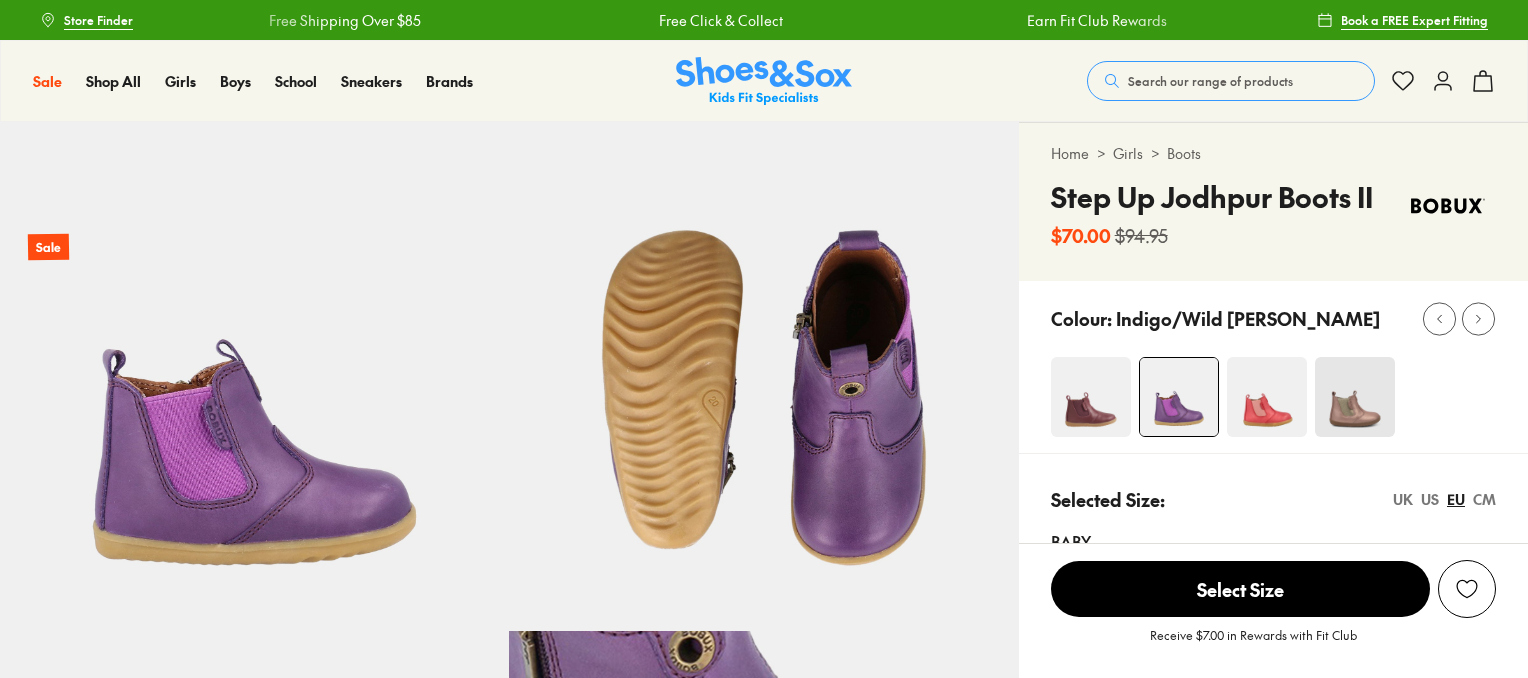 select on "*" 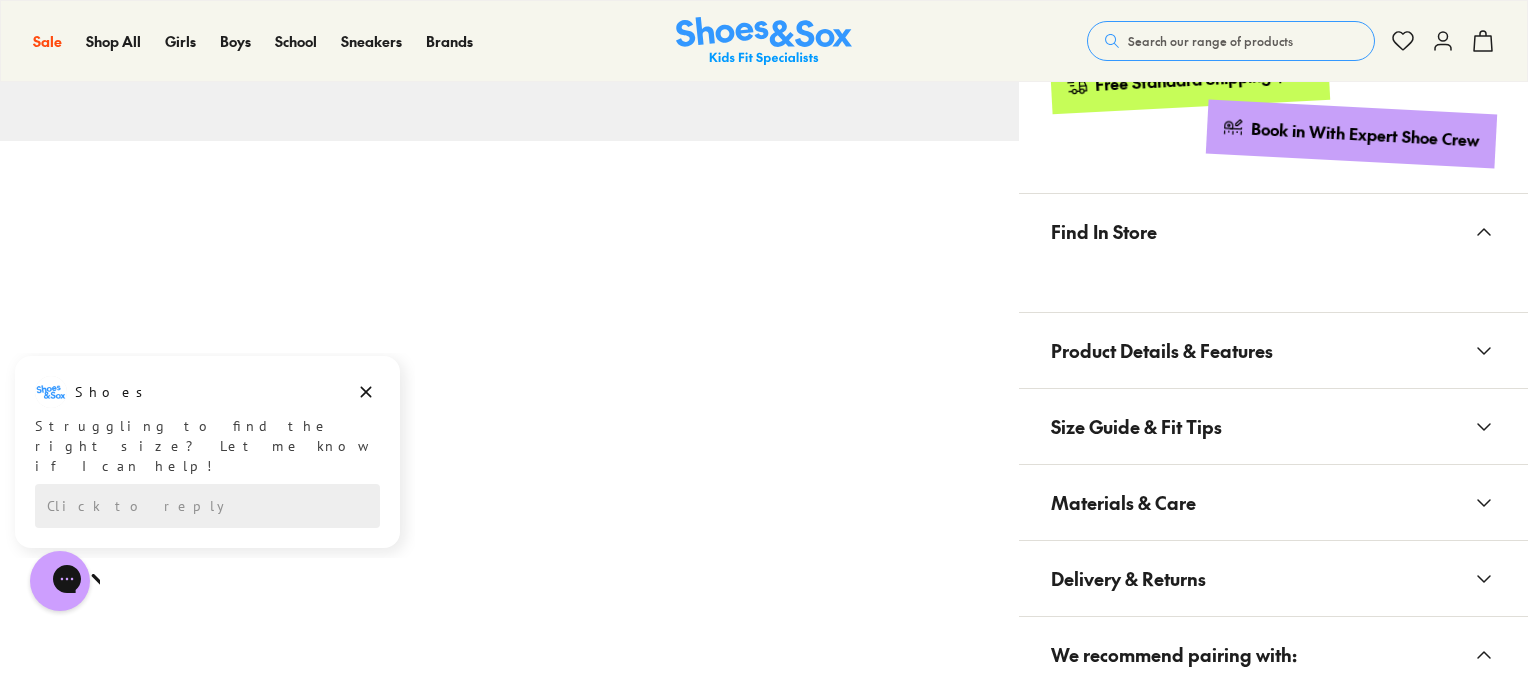scroll, scrollTop: 900, scrollLeft: 0, axis: vertical 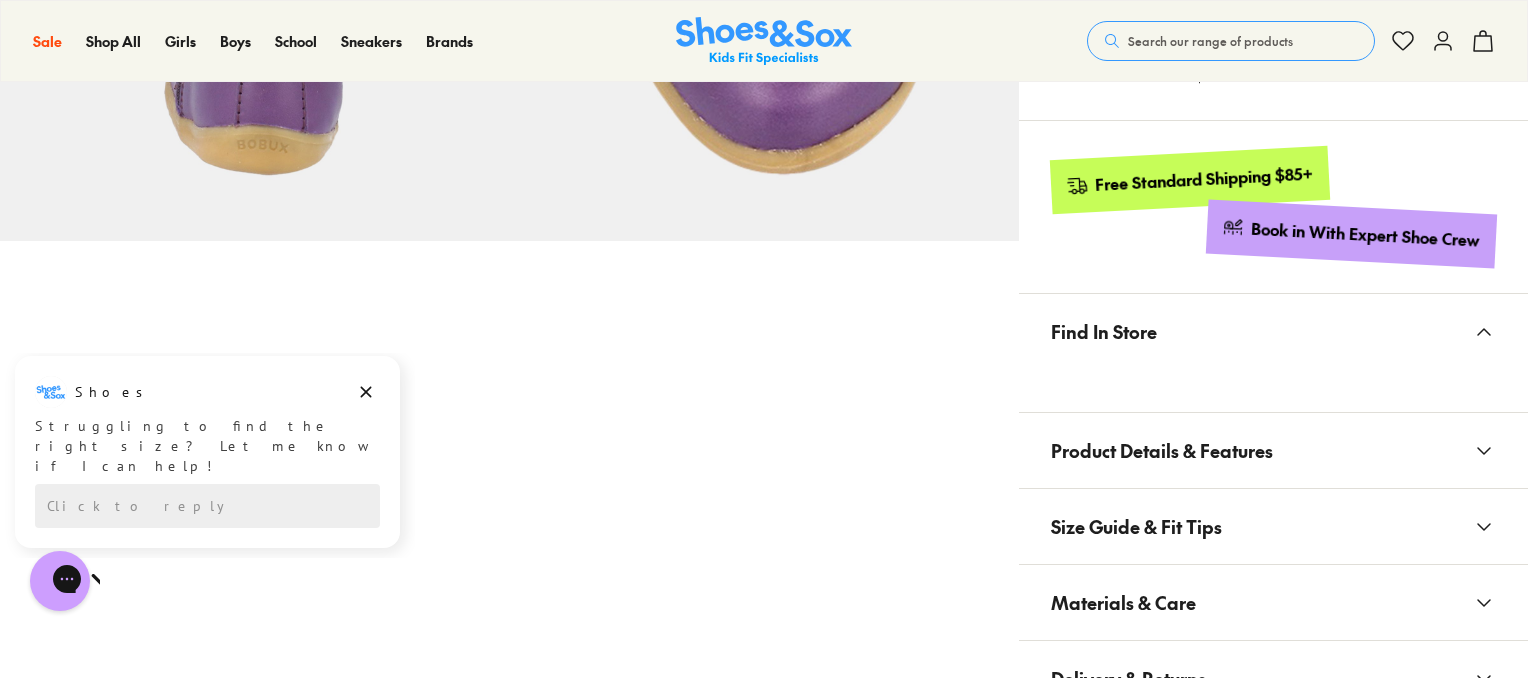 click on "Find In Store" at bounding box center [1104, 331] 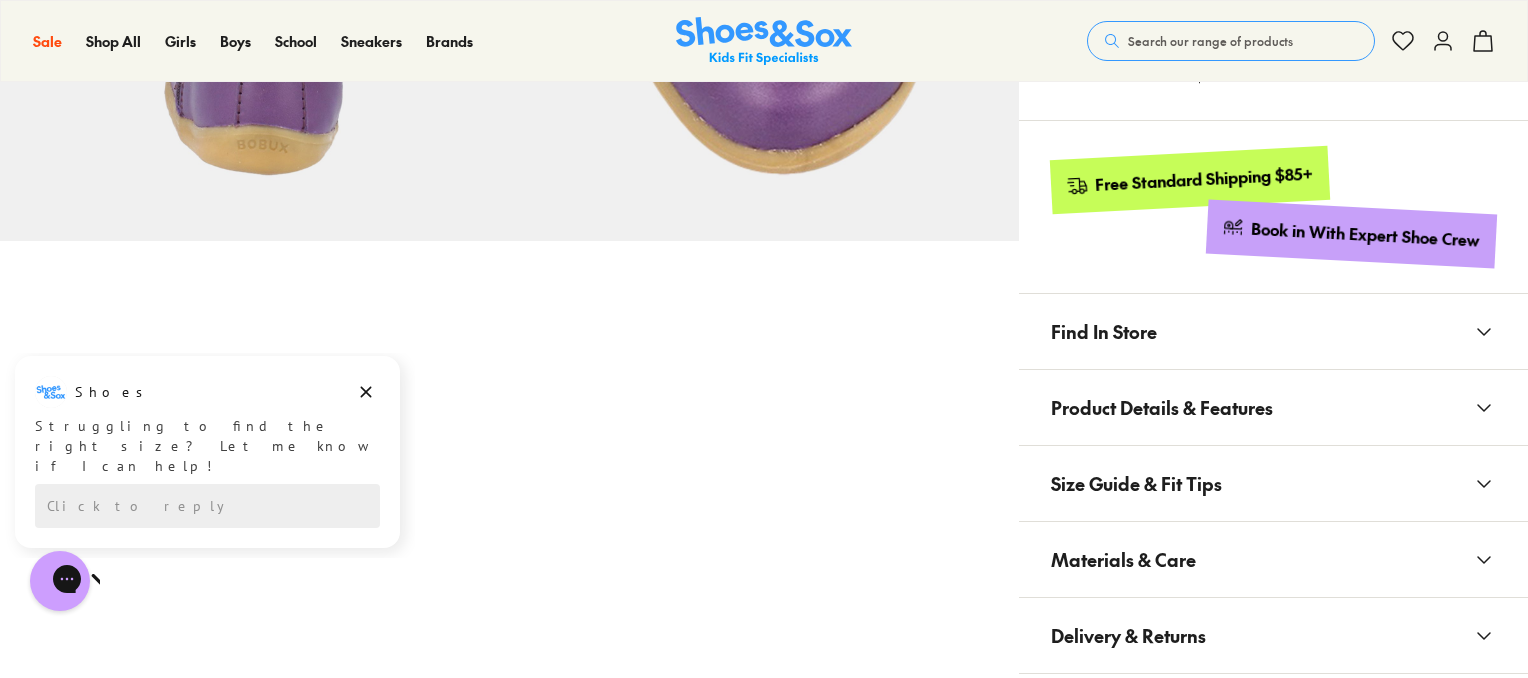 click on "Find In Store" at bounding box center (1273, 331) 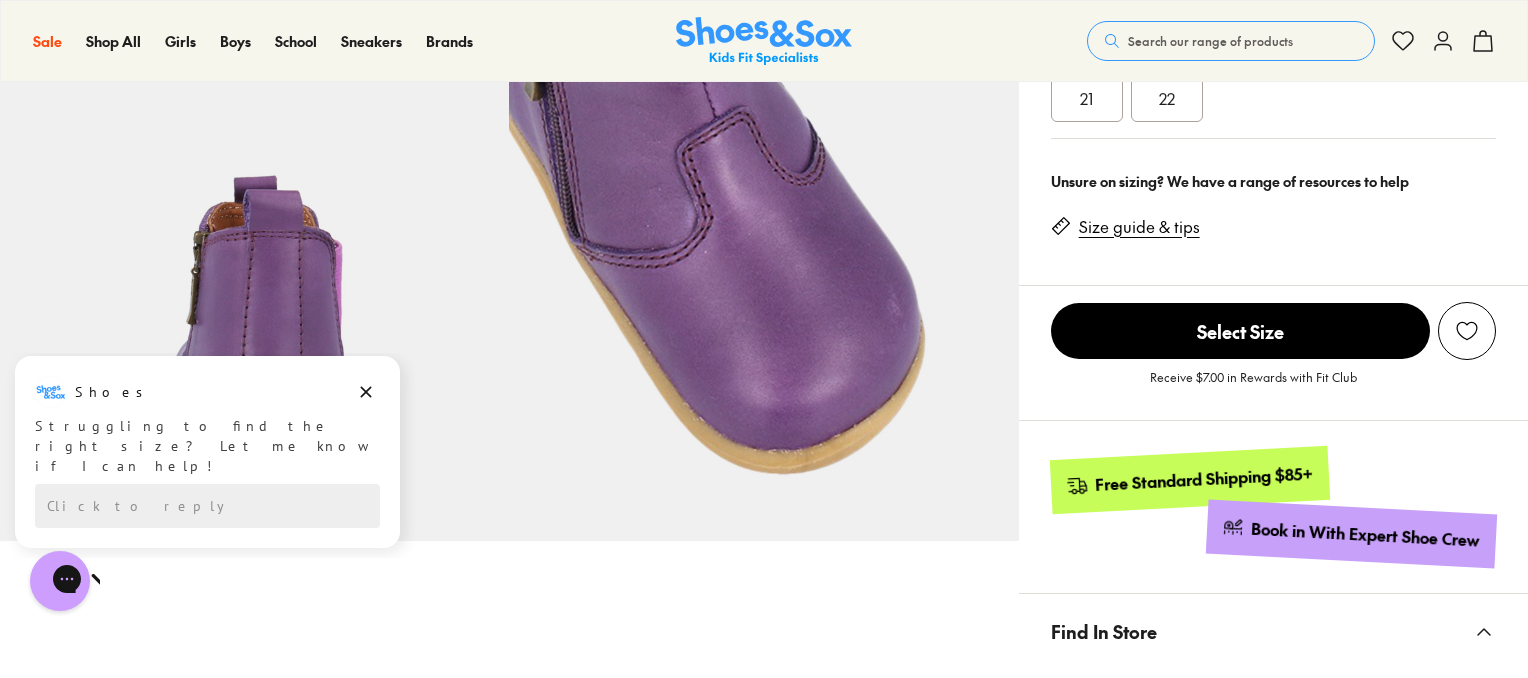 scroll, scrollTop: 400, scrollLeft: 0, axis: vertical 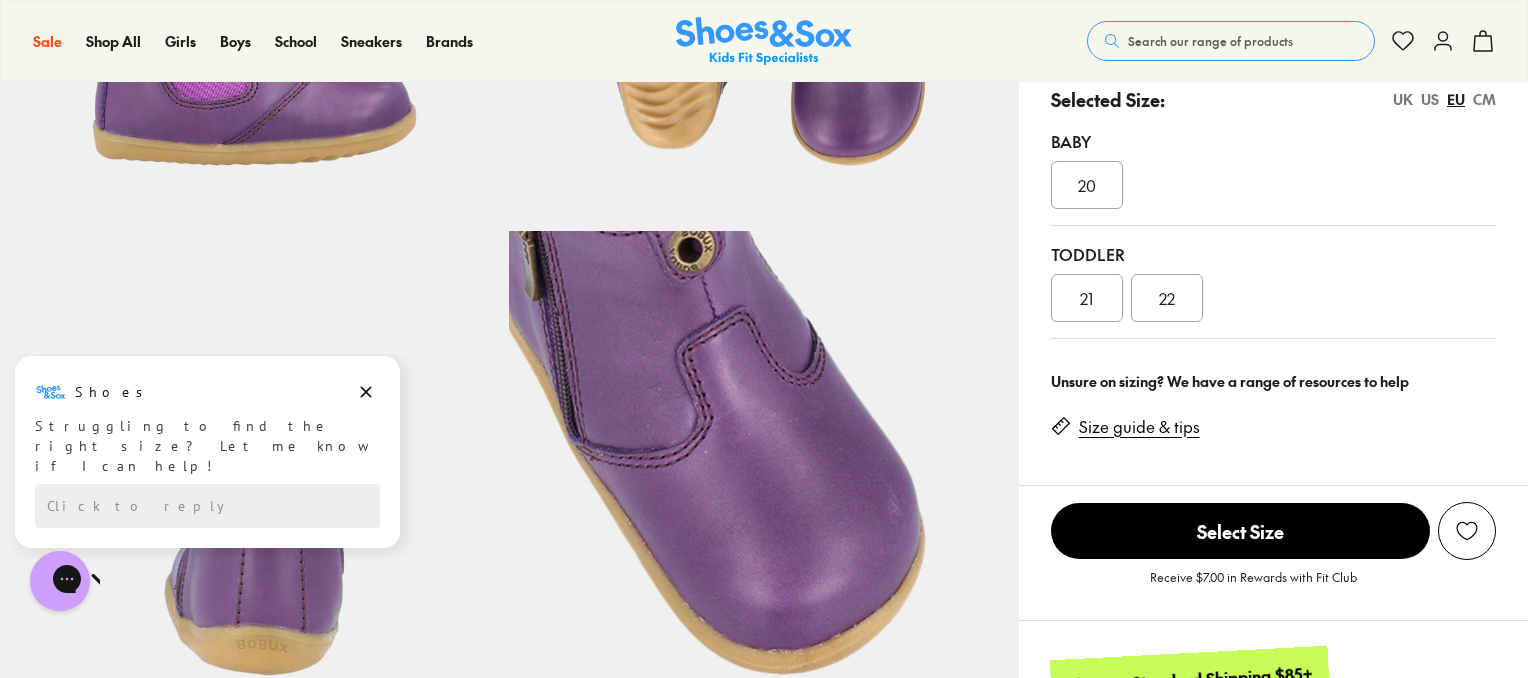 click on "20" at bounding box center [1087, 185] 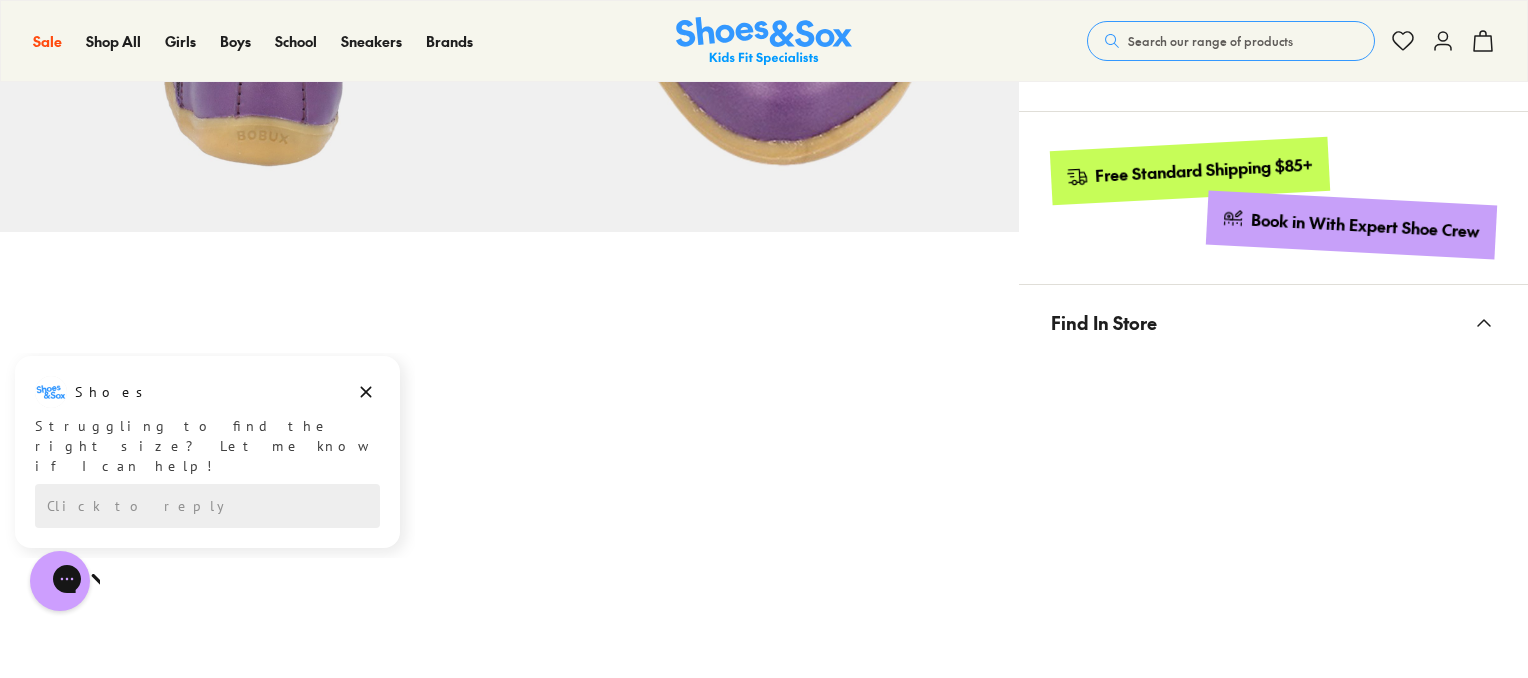 scroll, scrollTop: 1100, scrollLeft: 0, axis: vertical 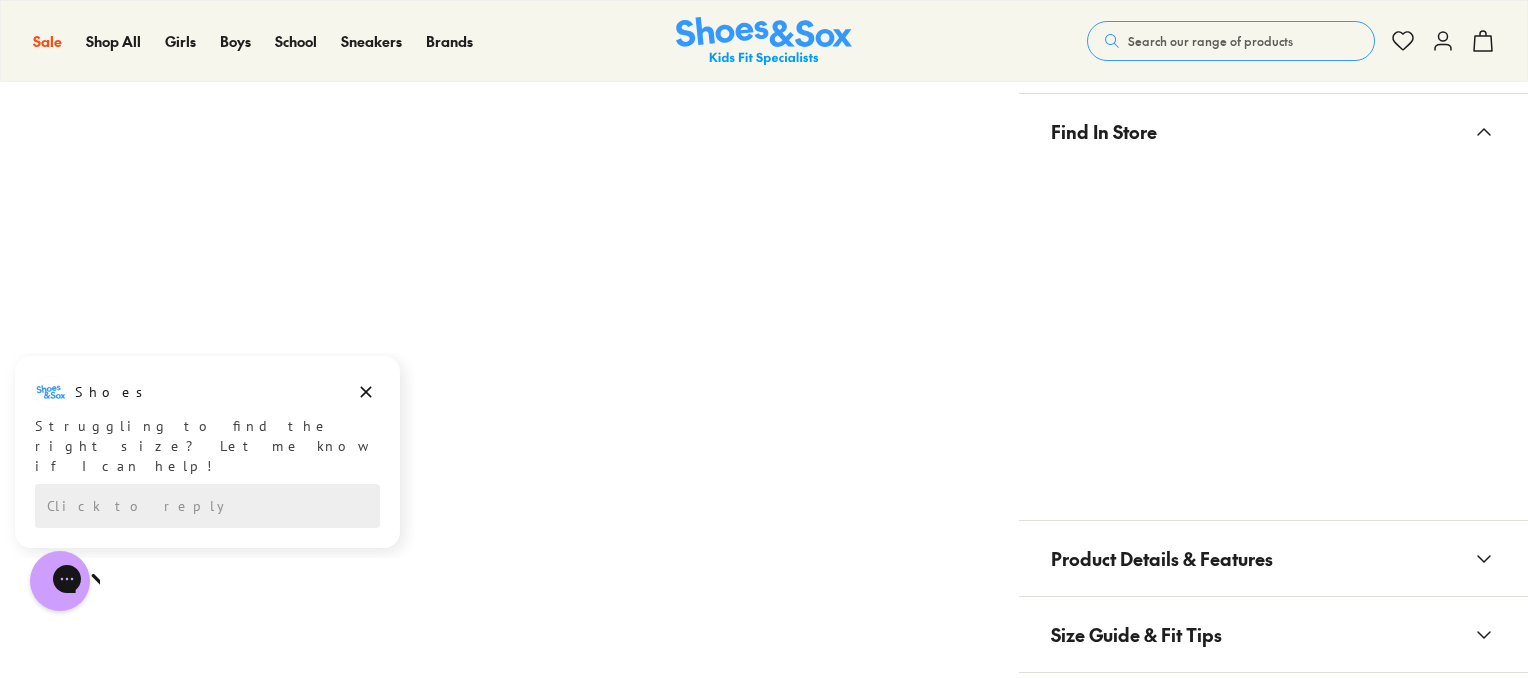click at bounding box center (1273, 332) 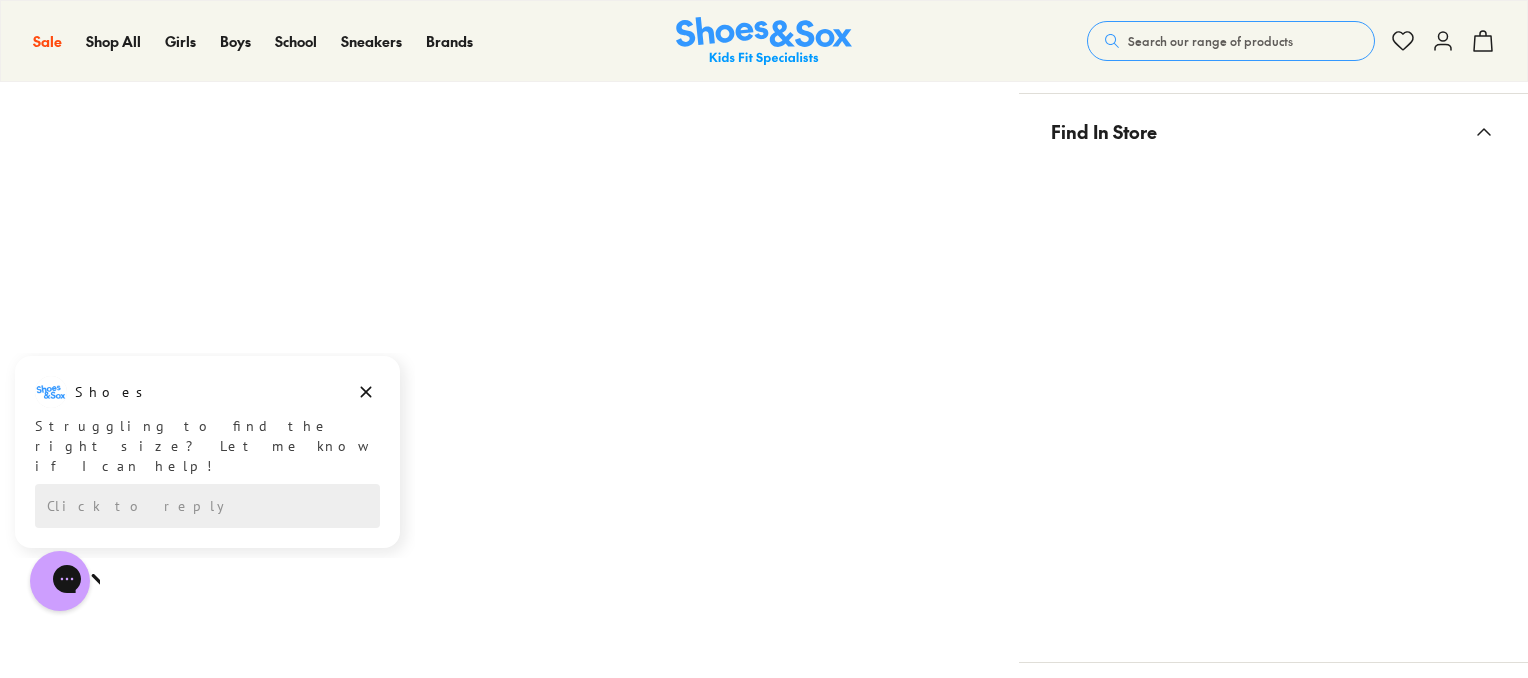click at bounding box center (1273, 403) 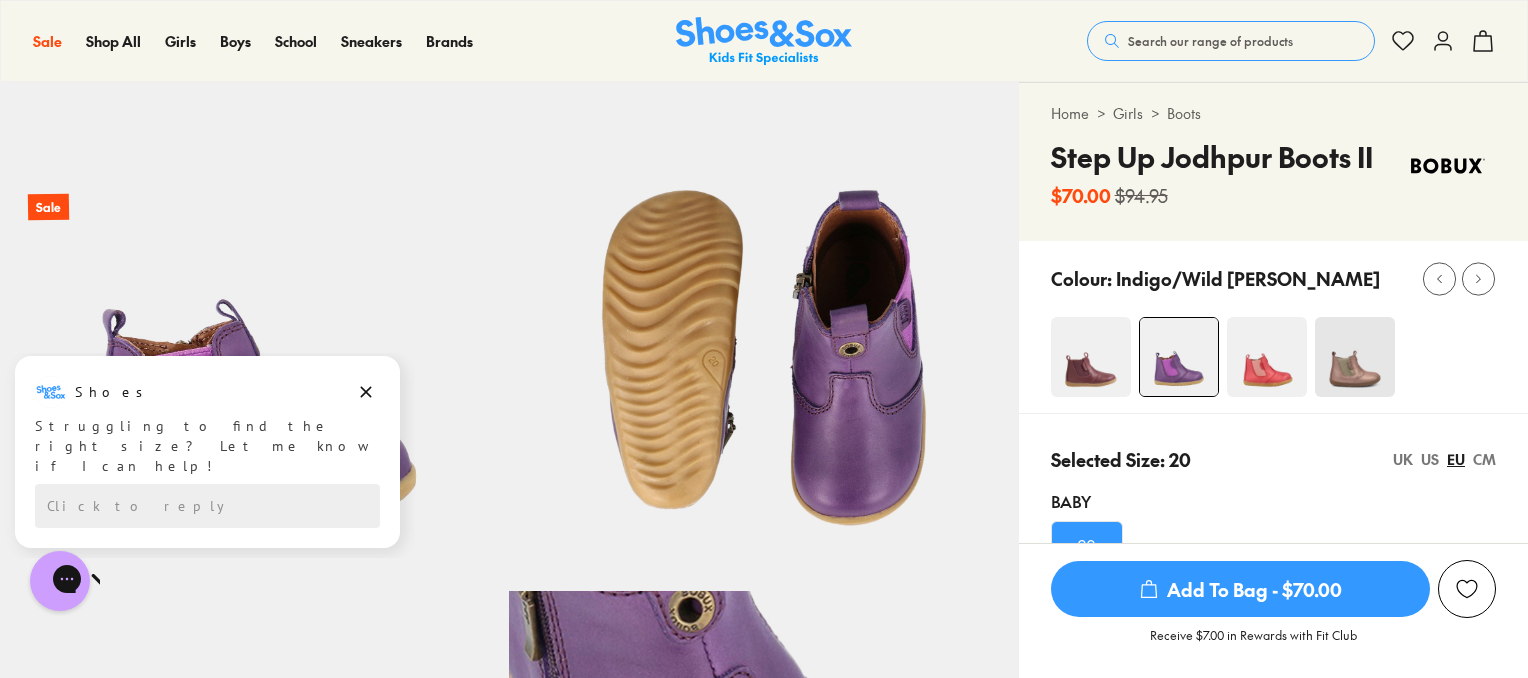 scroll, scrollTop: 0, scrollLeft: 0, axis: both 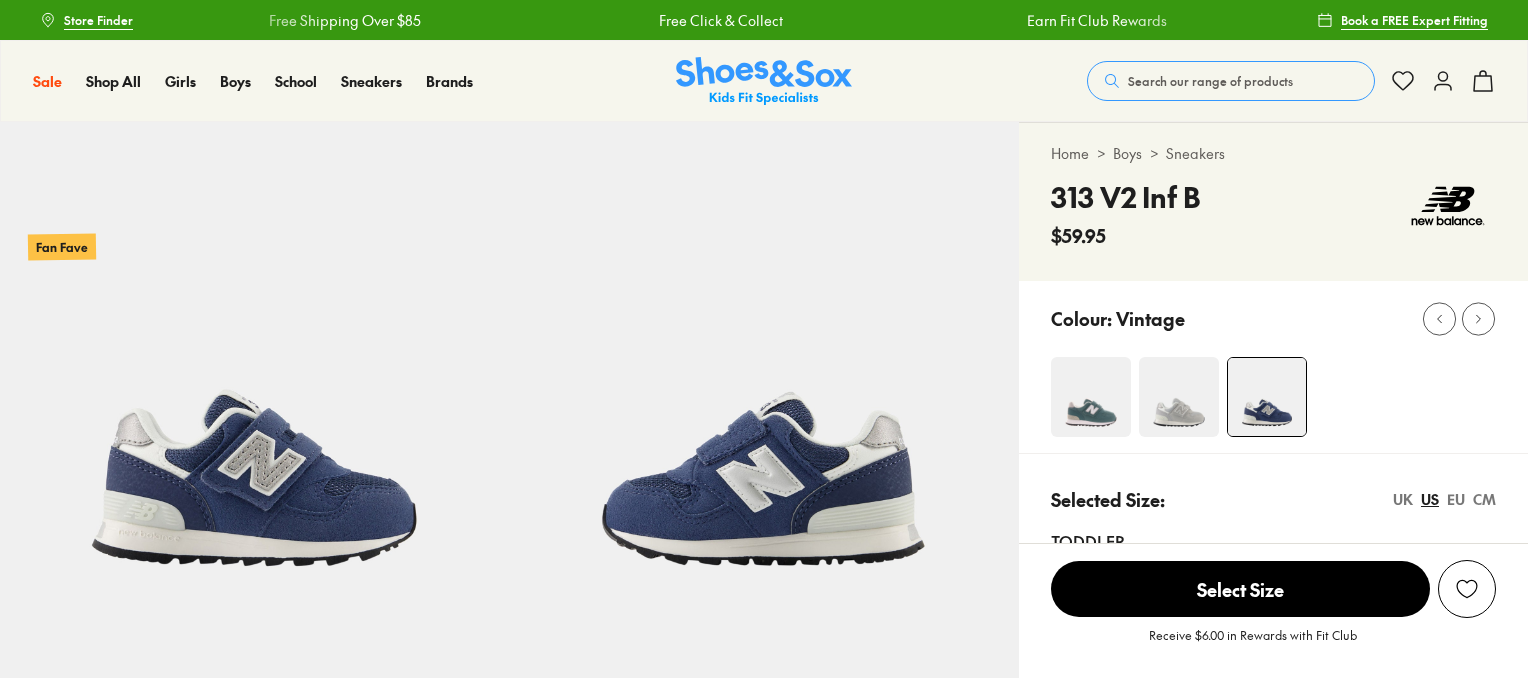 select on "*" 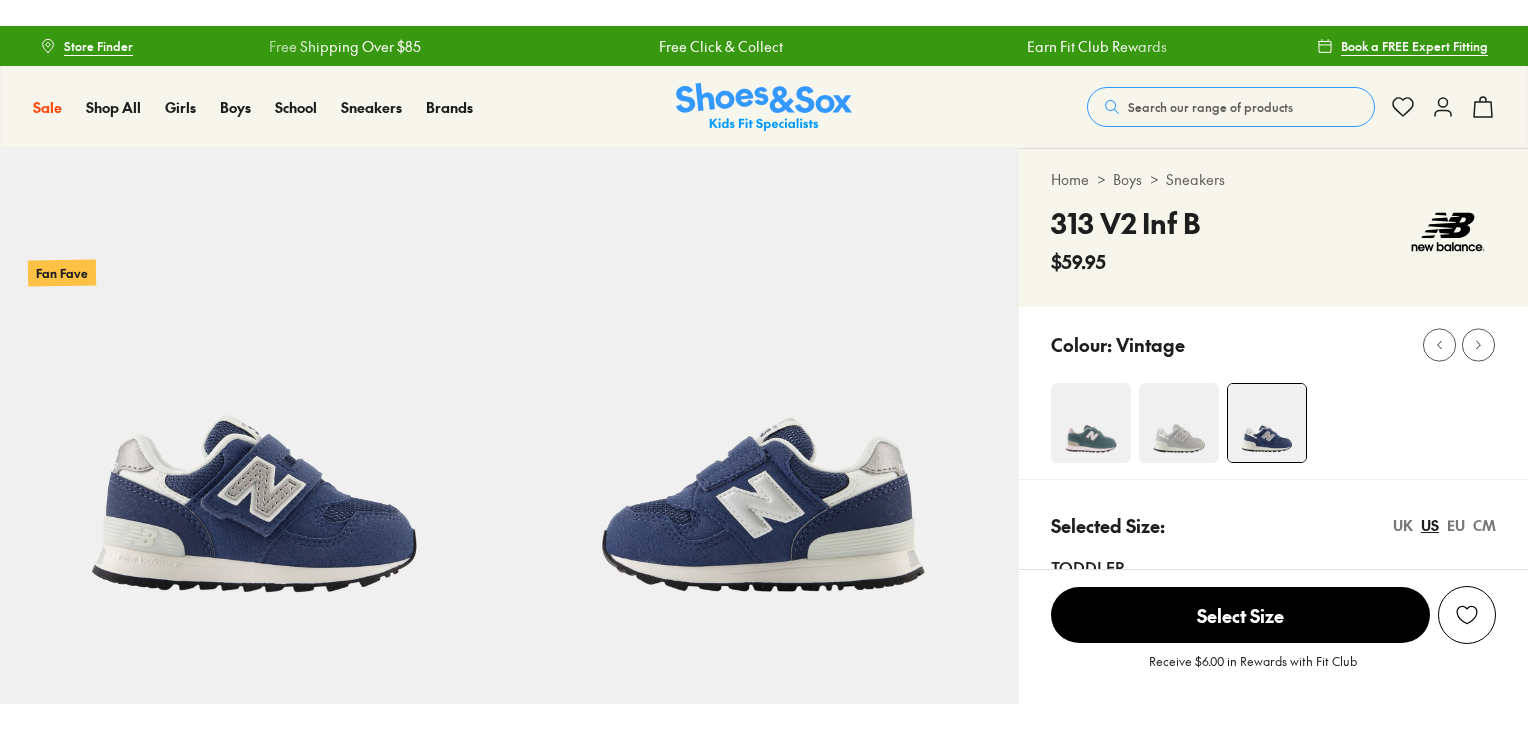 scroll, scrollTop: 0, scrollLeft: 0, axis: both 